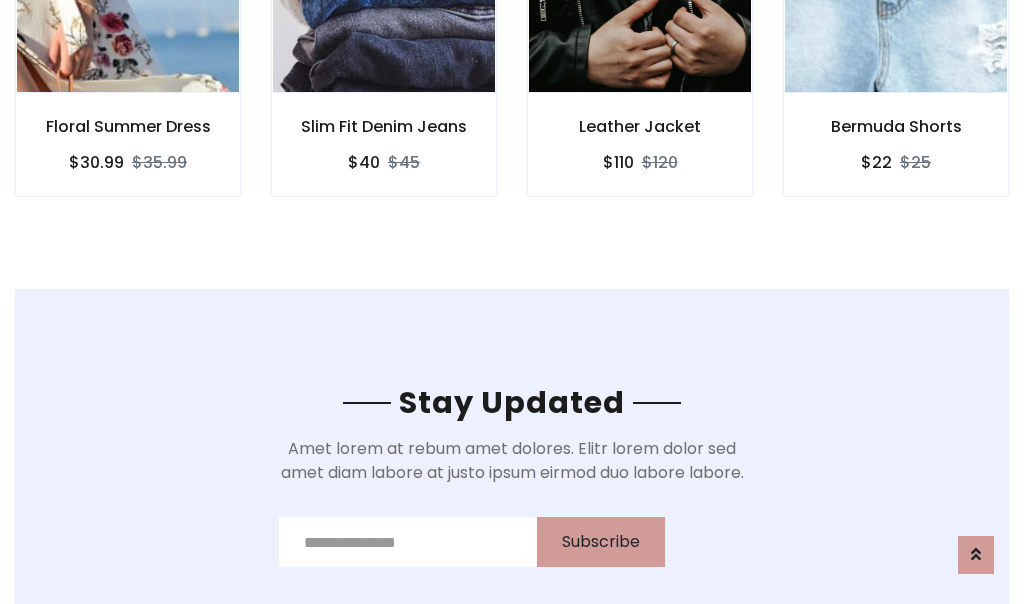 scroll, scrollTop: 3012, scrollLeft: 0, axis: vertical 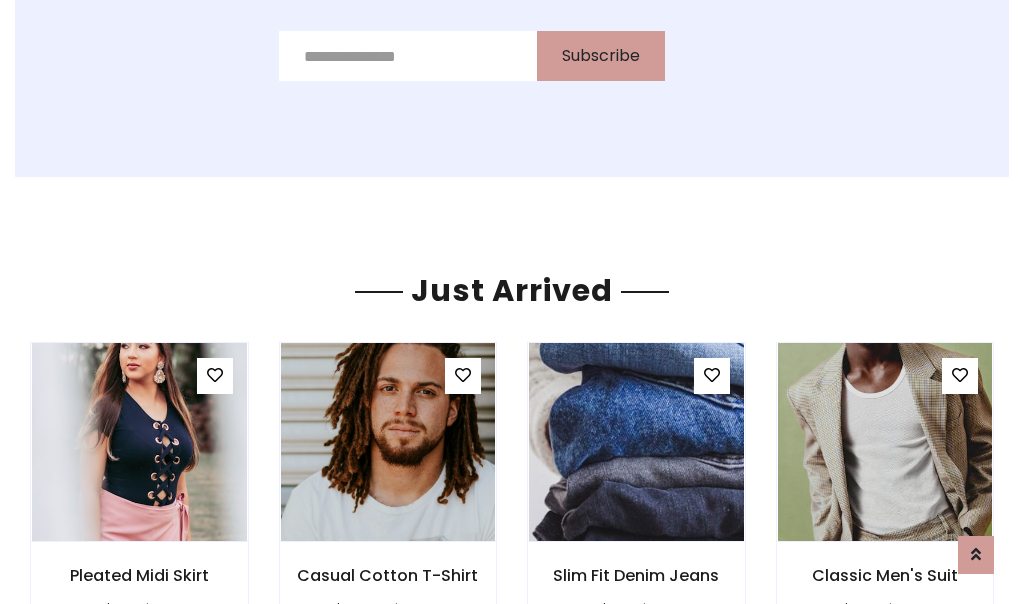 click on "Leather Jacket
$110
$120" at bounding box center [640, -428] 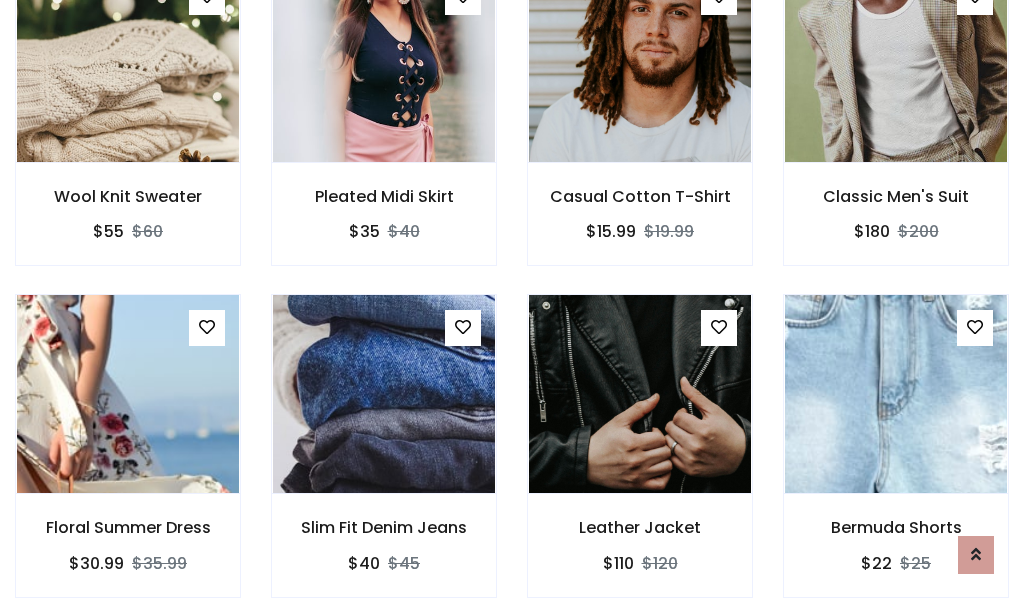 click on "Leather Jacket
$110
$120" at bounding box center (640, 459) 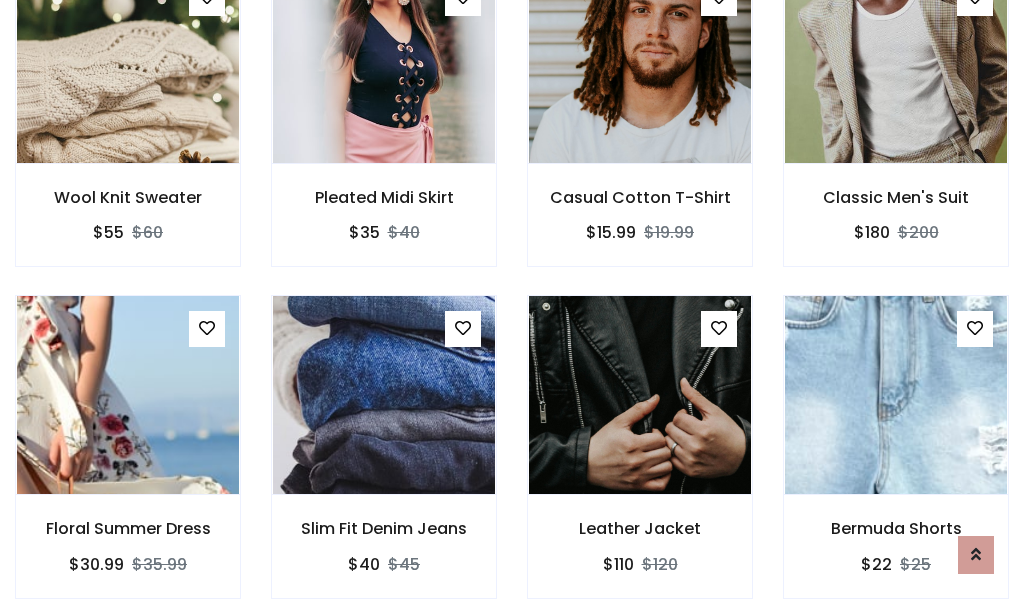 click on "Leather Jacket
$110
$120" at bounding box center (640, 460) 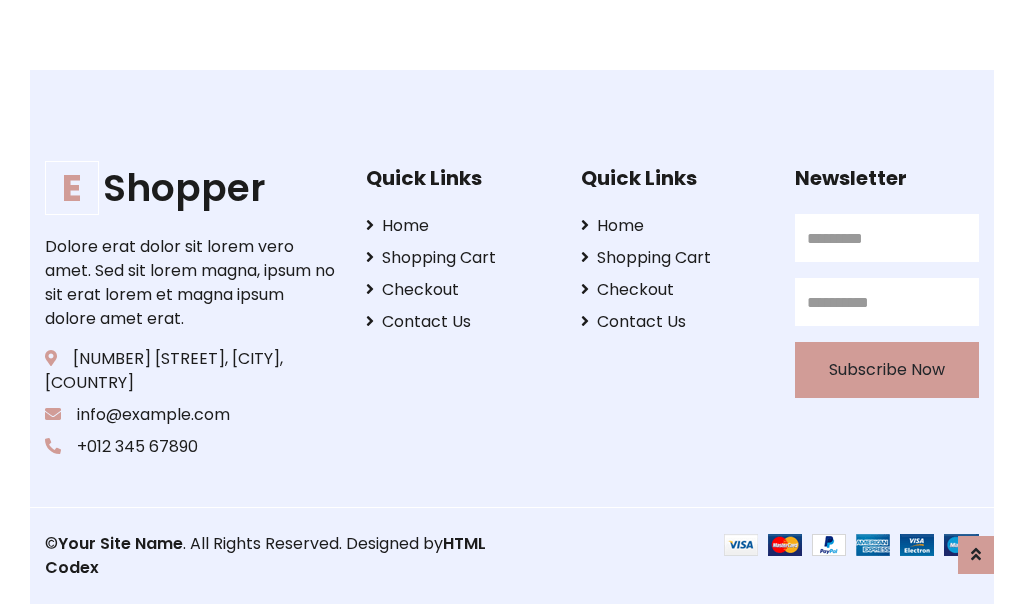 scroll, scrollTop: 3807, scrollLeft: 0, axis: vertical 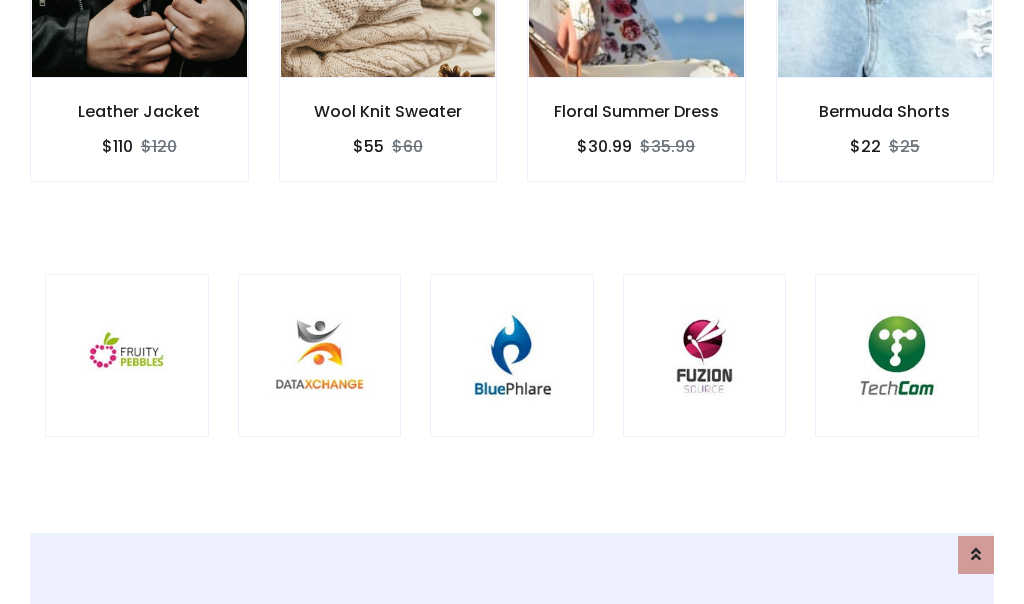 click at bounding box center [512, 356] 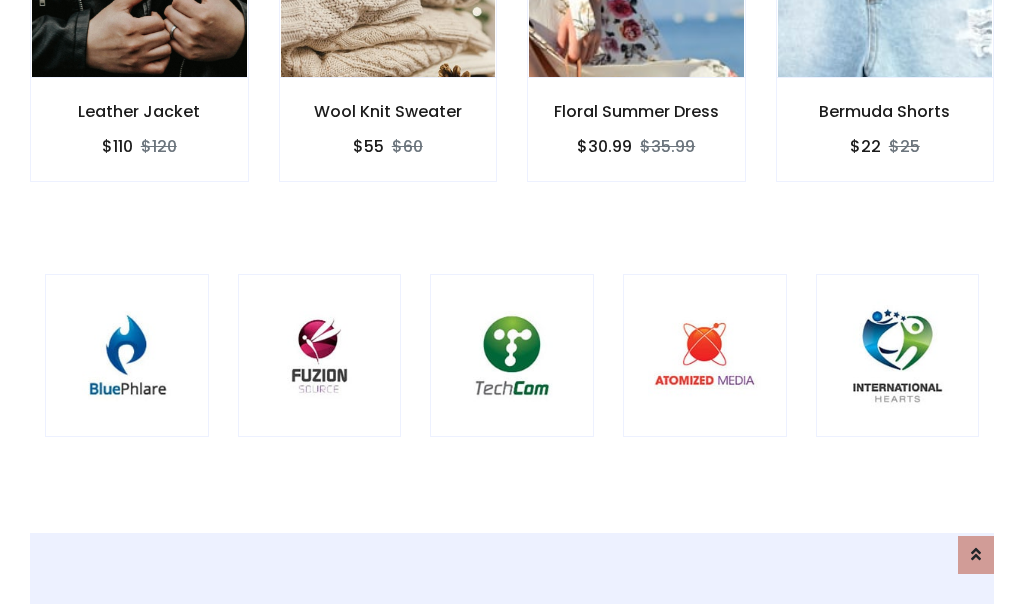 click at bounding box center (512, 356) 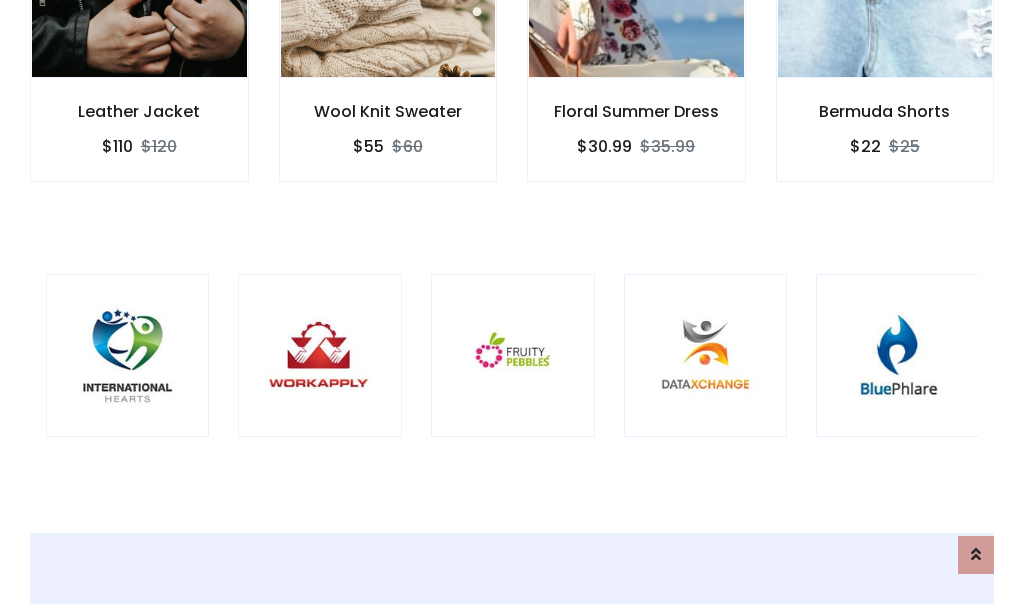click at bounding box center [513, 356] 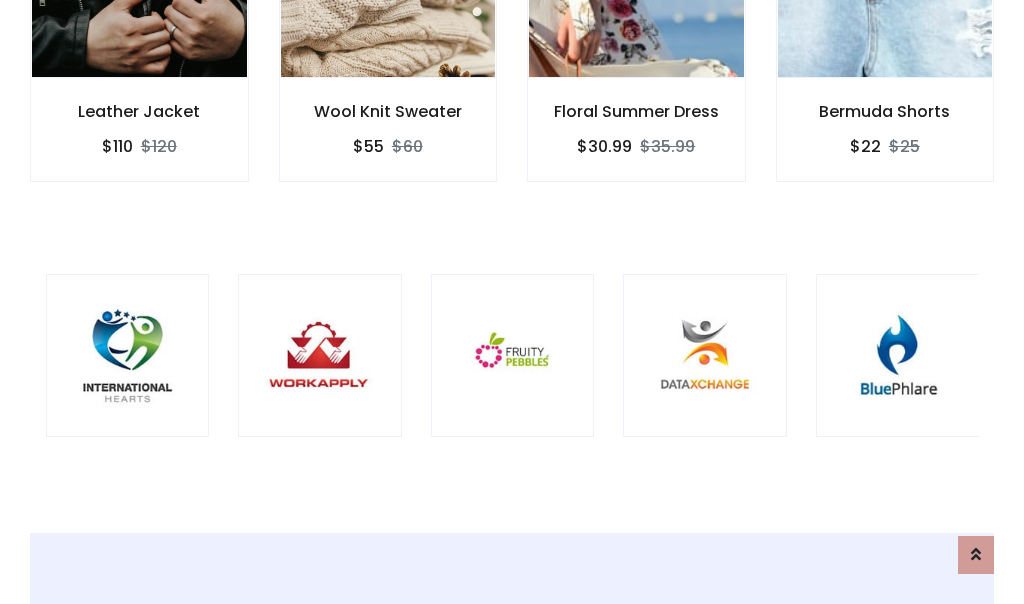 click at bounding box center [513, 356] 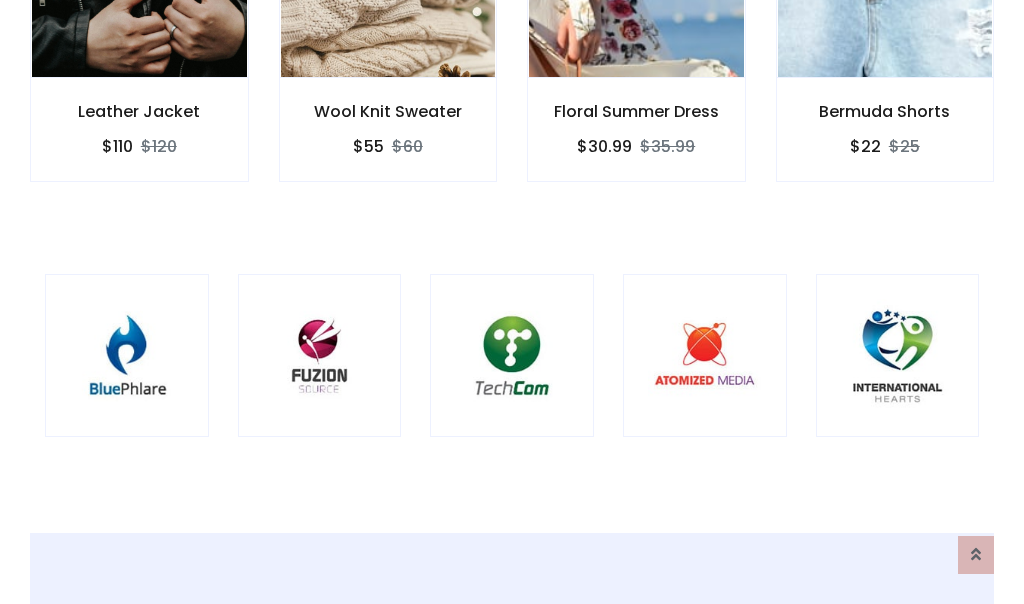 scroll, scrollTop: 0, scrollLeft: 0, axis: both 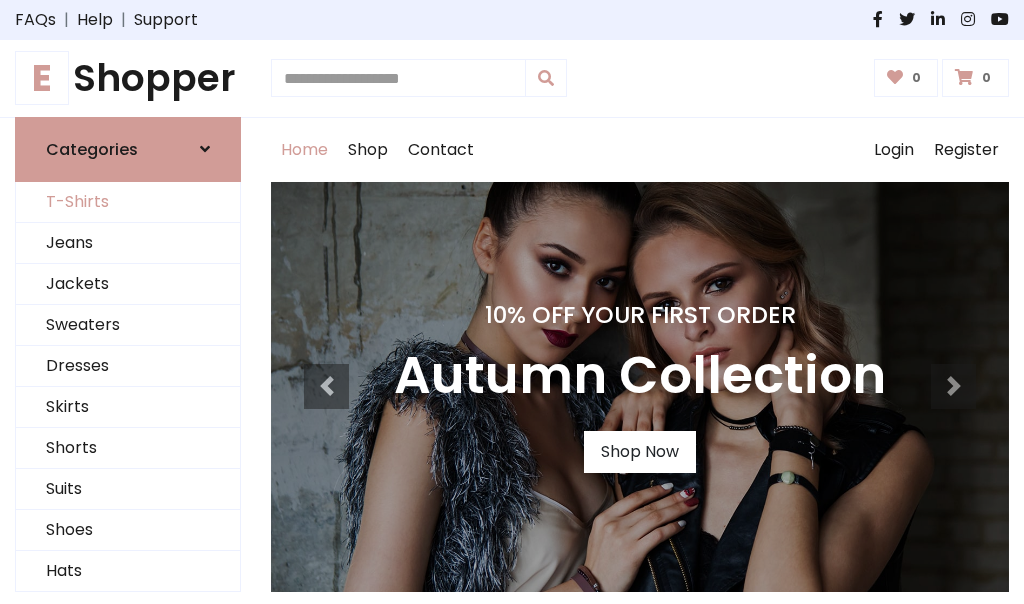 click on "T-Shirts" at bounding box center [128, 202] 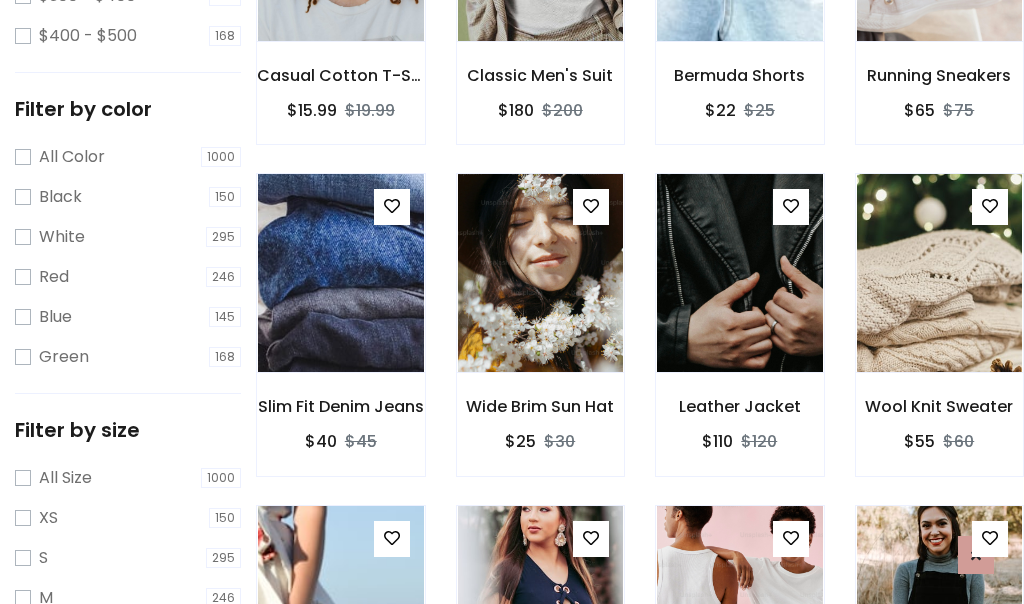 scroll, scrollTop: 701, scrollLeft: 0, axis: vertical 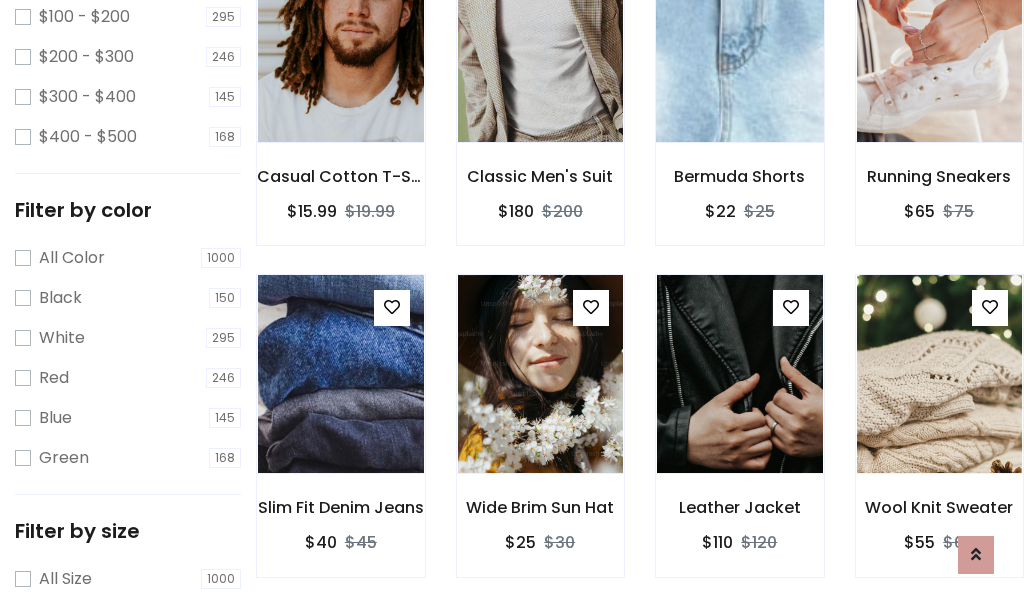 click at bounding box center [739, 43] 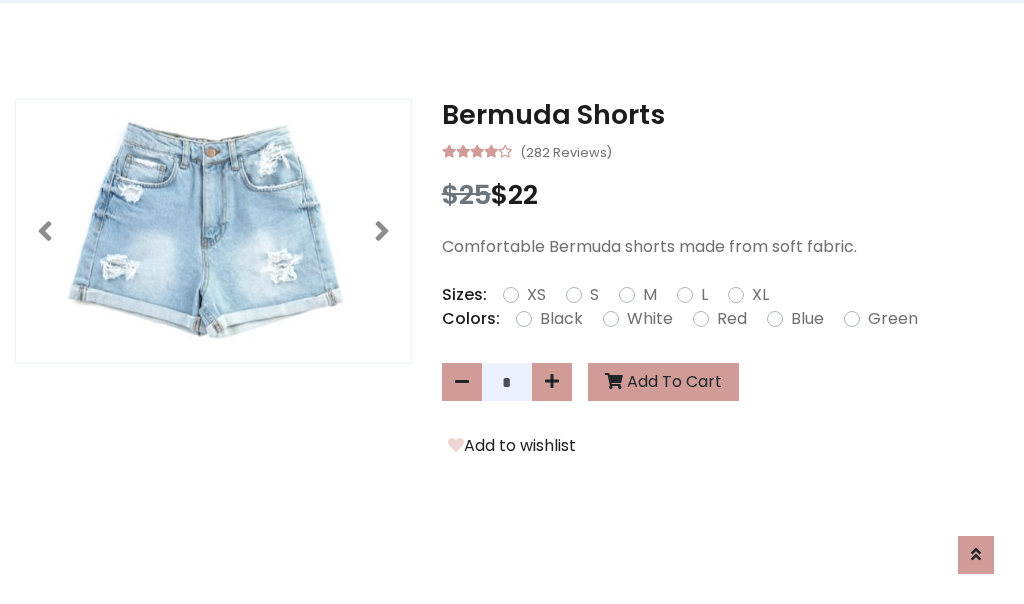 scroll, scrollTop: 0, scrollLeft: 0, axis: both 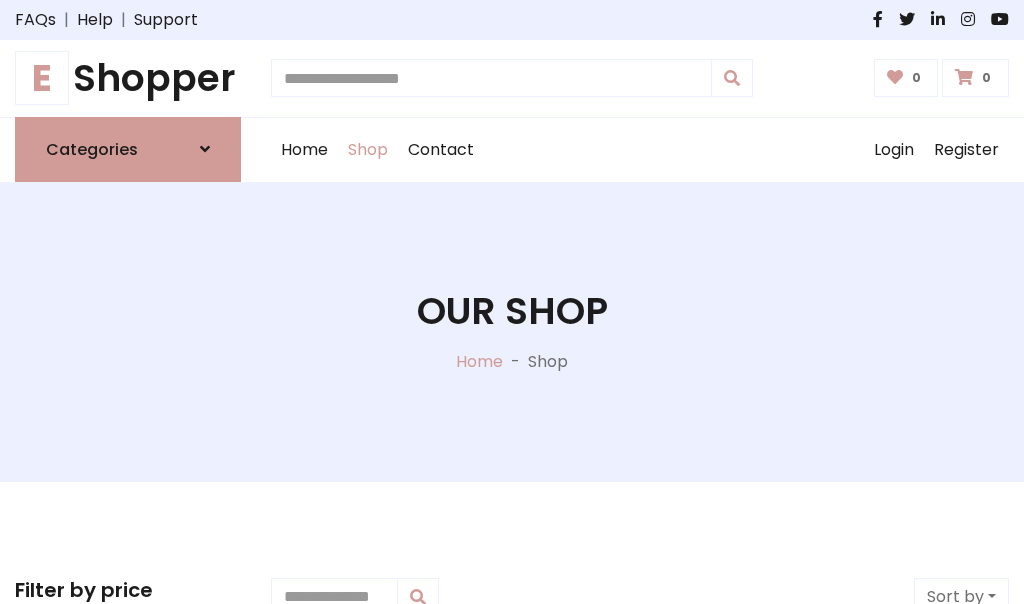click on "E Shopper" at bounding box center (128, 78) 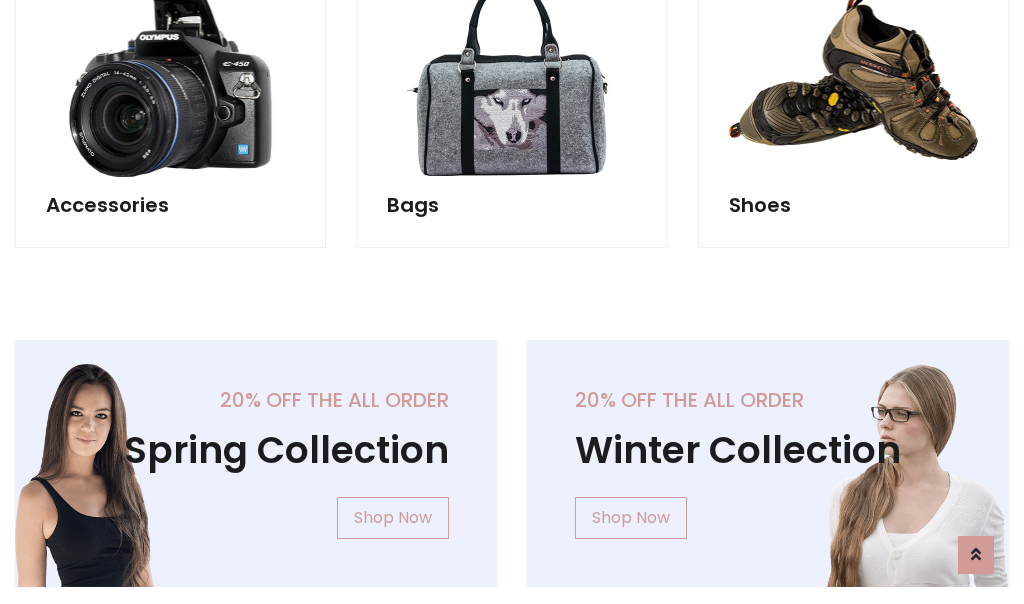 scroll, scrollTop: 1943, scrollLeft: 0, axis: vertical 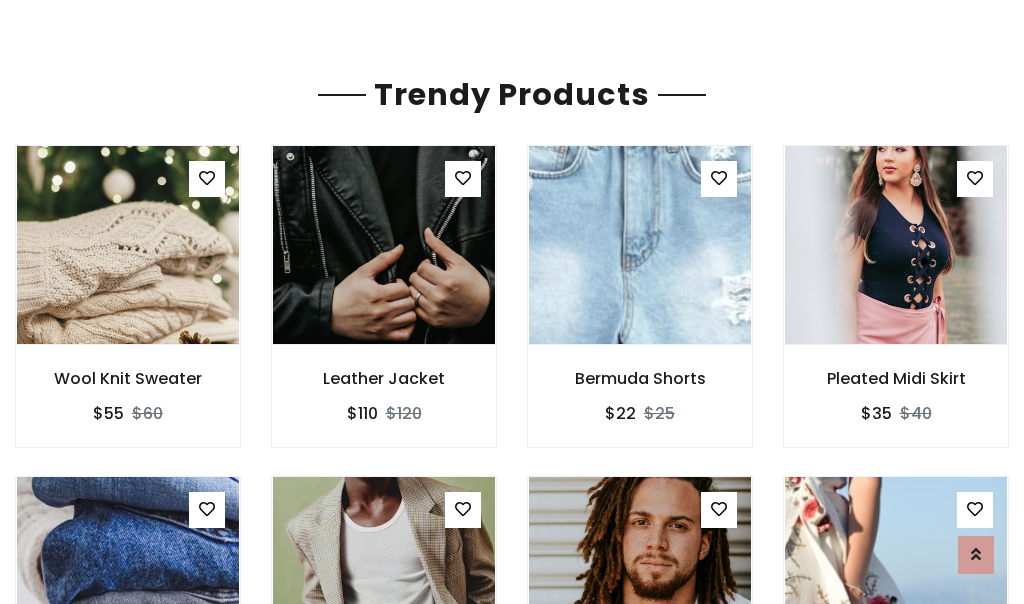 click on "Shop" at bounding box center (368, -1793) 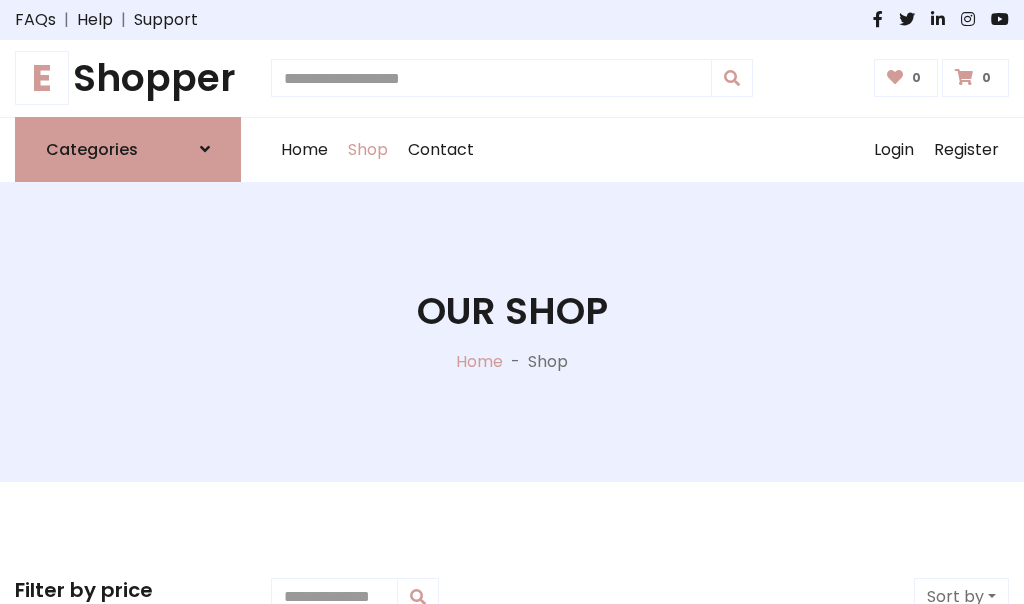 scroll, scrollTop: 0, scrollLeft: 0, axis: both 